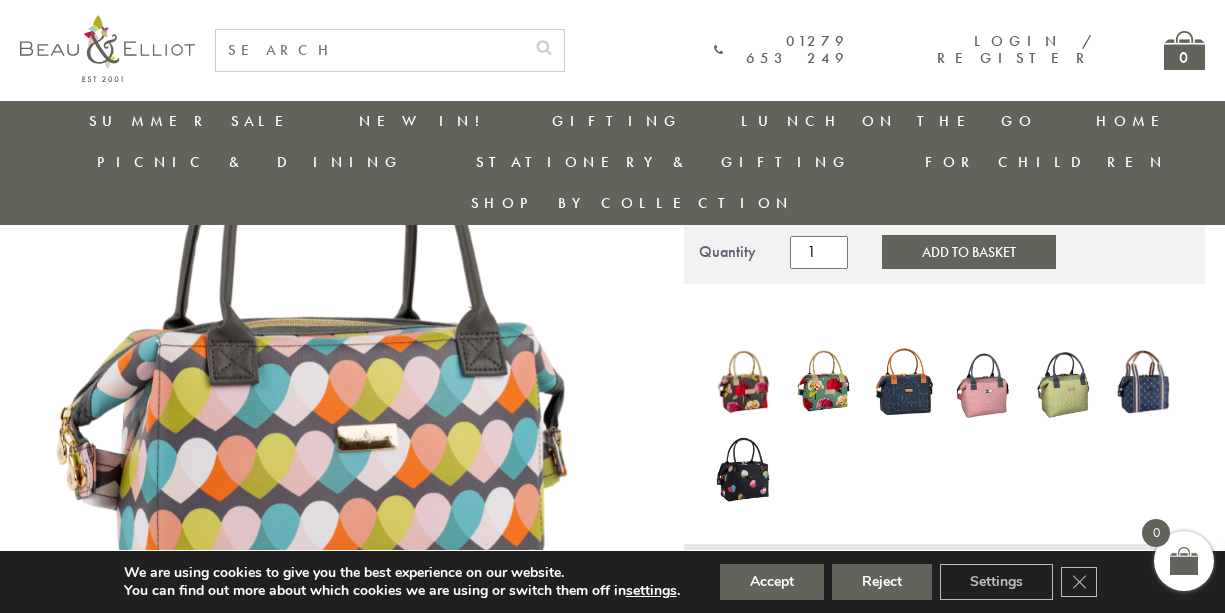 scroll, scrollTop: 292, scrollLeft: 0, axis: vertical 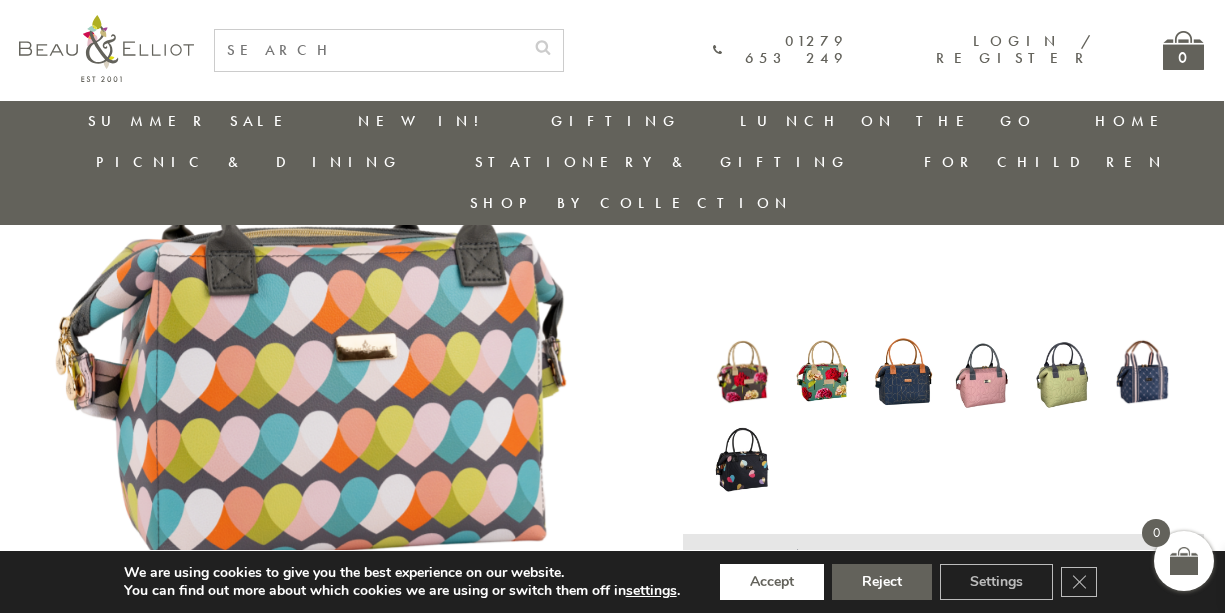 click on "pinterest
instagram
phone
chevron-left
chevron-right
envelope
twitter
facebook
search
user
quotation
.cls-2 {
fill: #fff;
}
shipping
.cls-1 {
fill: none;
stroke: #63625b;
stroke-linecap: round;
stroke-linejoin: round;
}" at bounding box center [611, 1599] 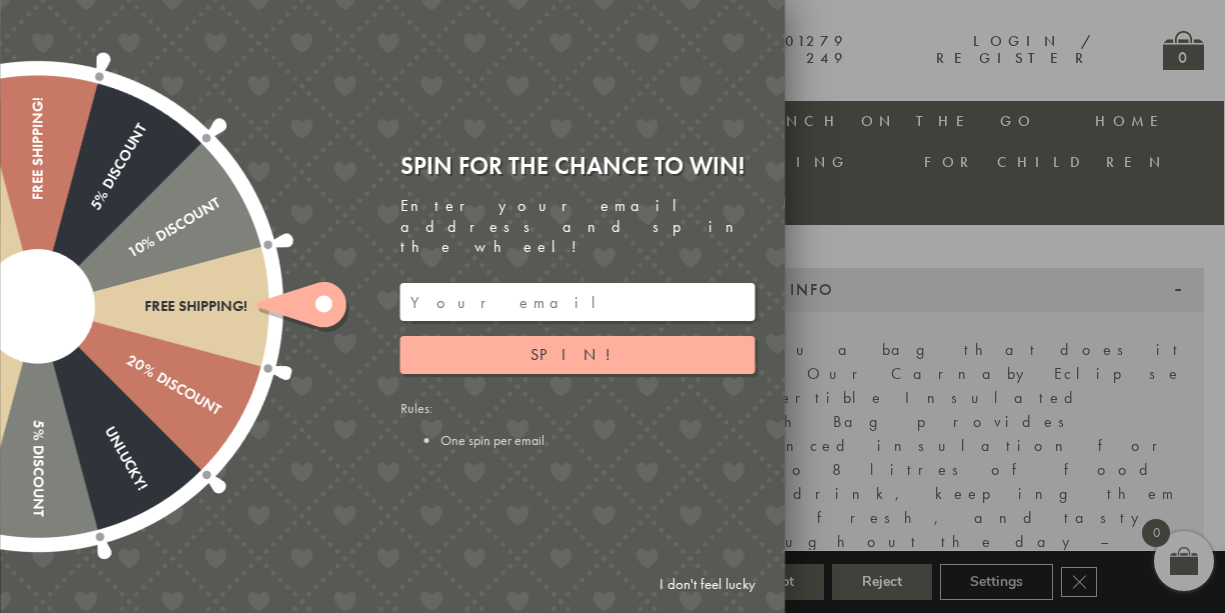 scroll, scrollTop: 630, scrollLeft: 1, axis: both 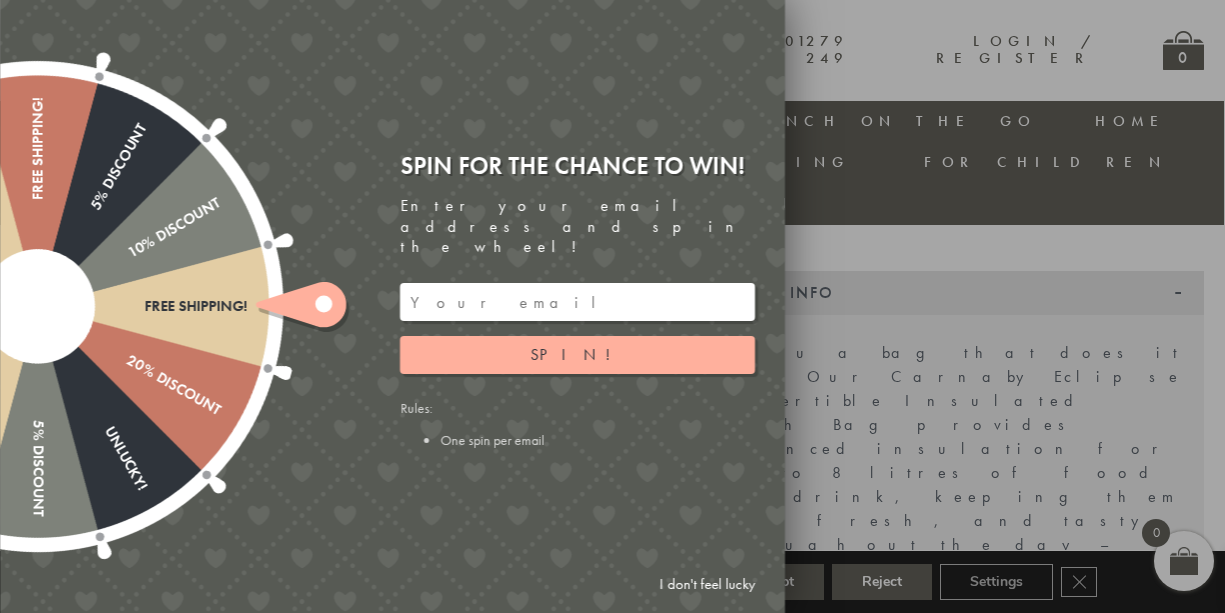 click at bounding box center (577, 302) 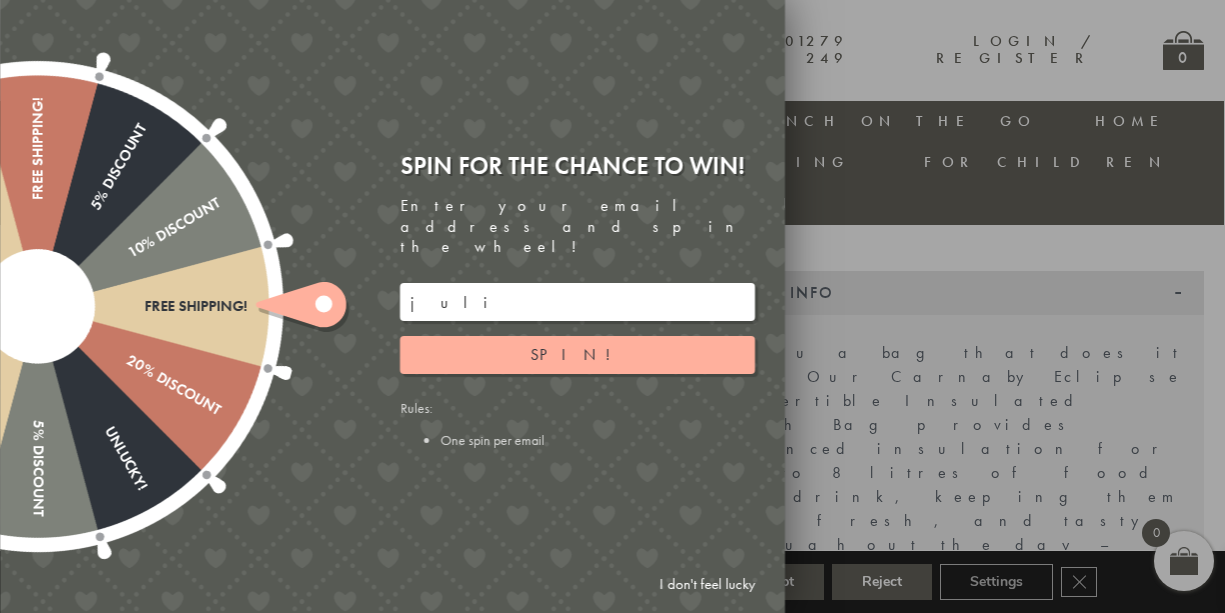 type on "julie" 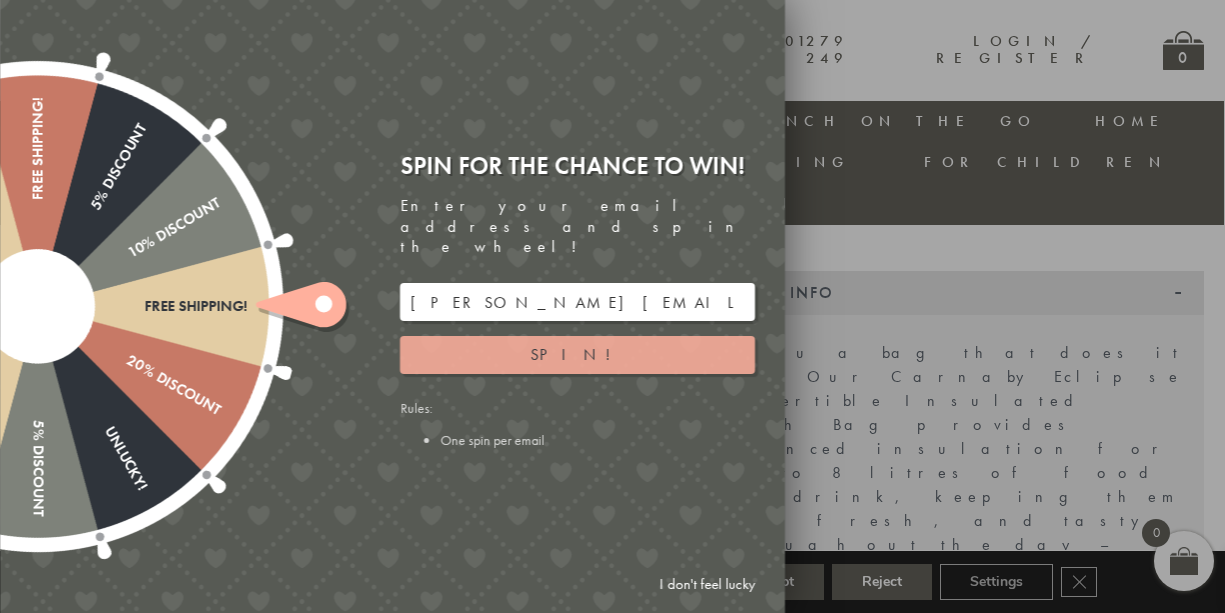 click on "Spin!" at bounding box center (577, 355) 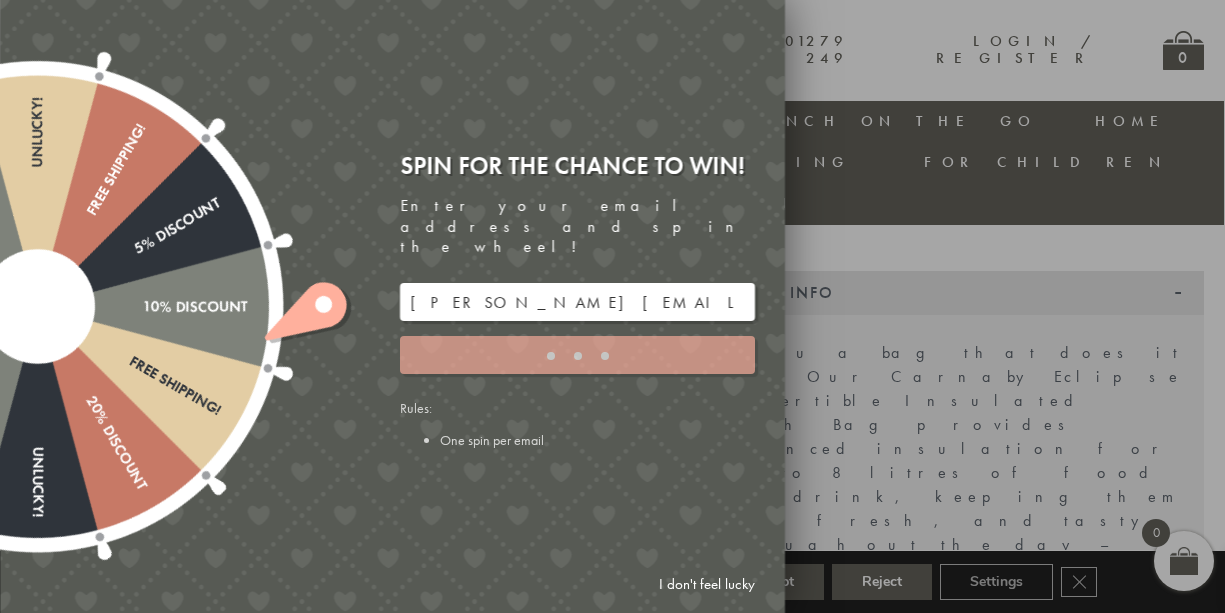 type on "5GCG59DK" 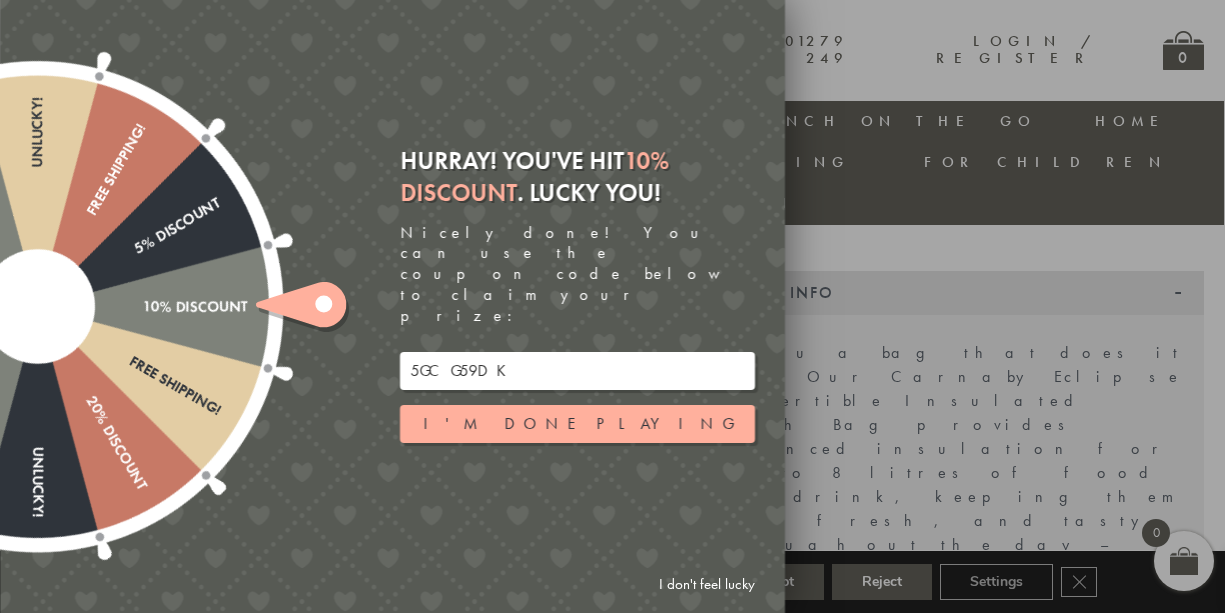 drag, startPoint x: 514, startPoint y: 338, endPoint x: 409, endPoint y: 341, distance: 105.04285 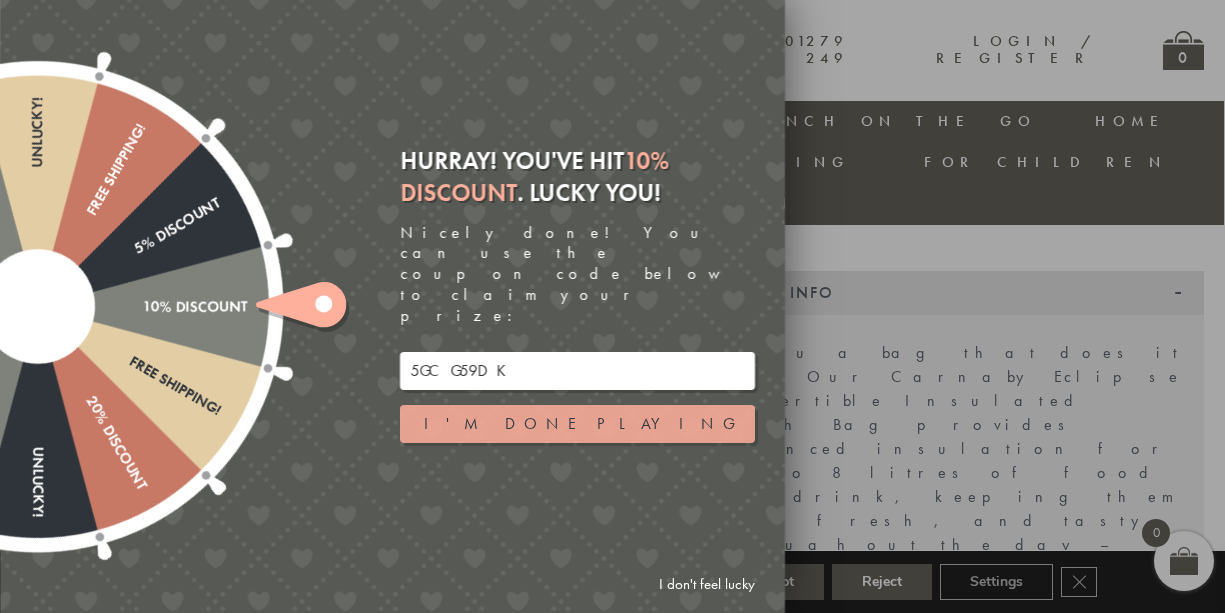 click on "I'm done playing" at bounding box center (577, 424) 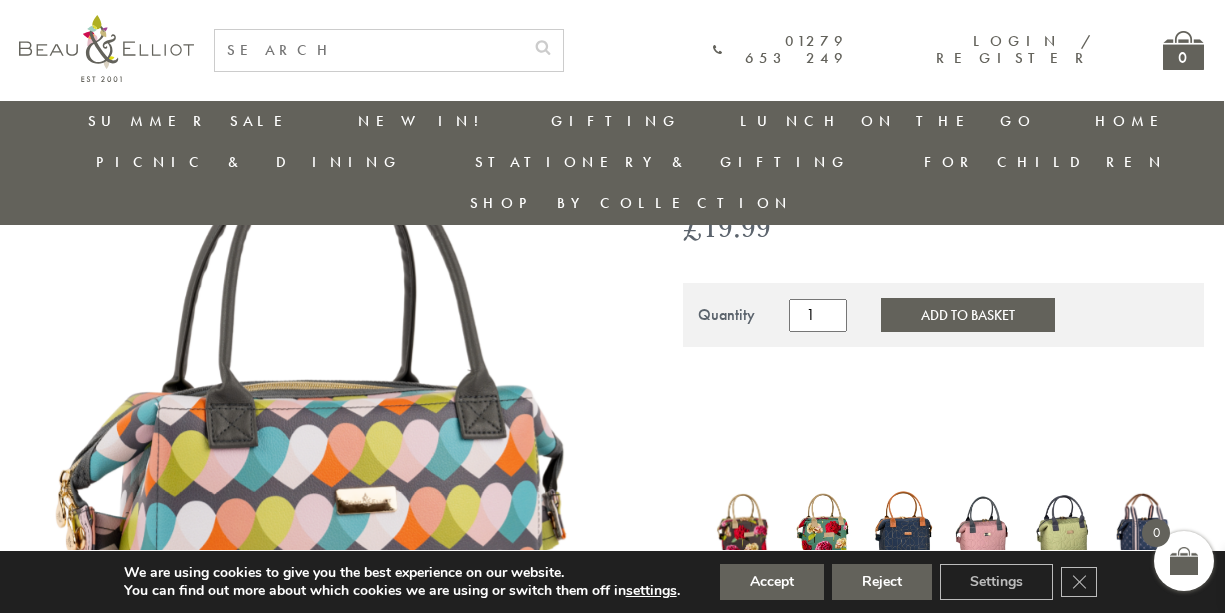scroll, scrollTop: 133, scrollLeft: 1, axis: both 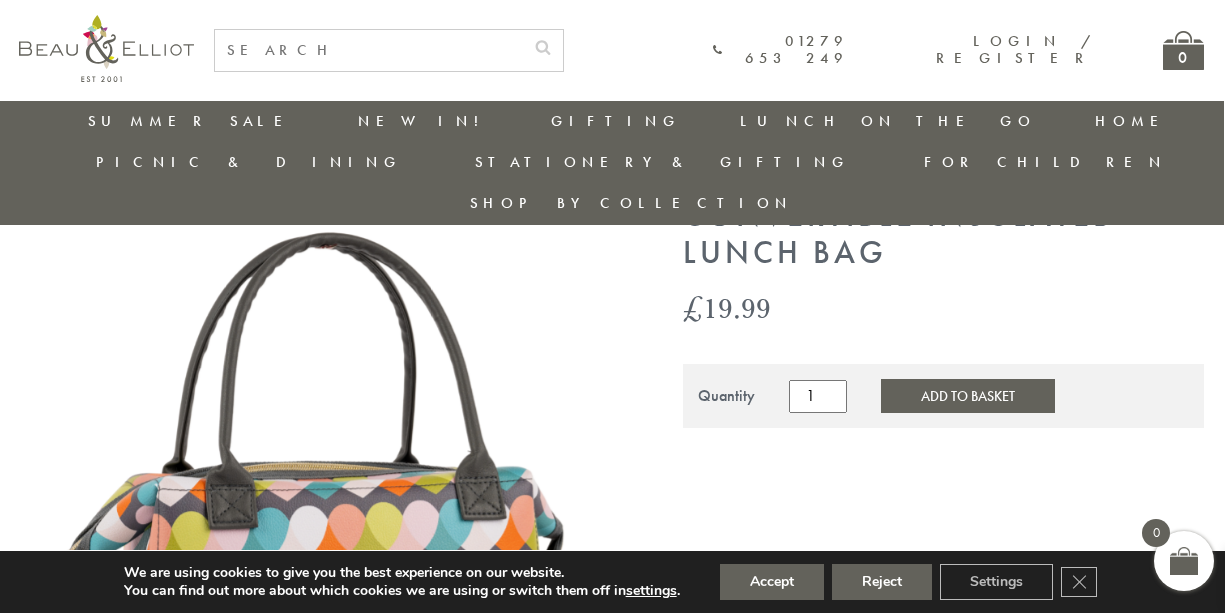 click on "Add to Basket" at bounding box center (968, 396) 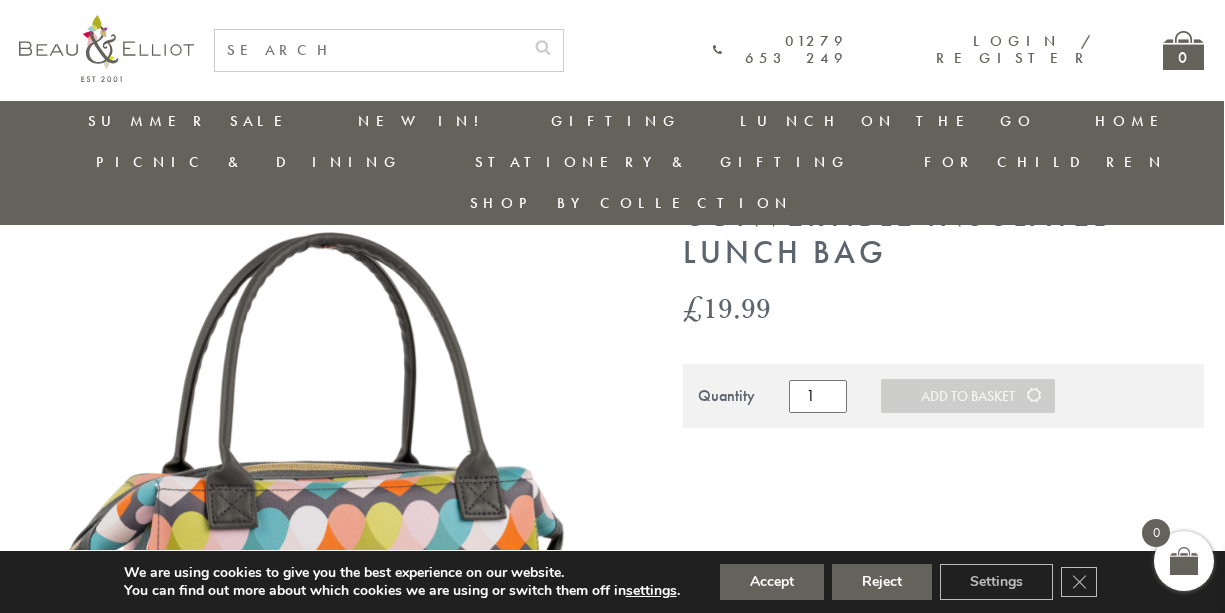 scroll, scrollTop: 133, scrollLeft: 0, axis: vertical 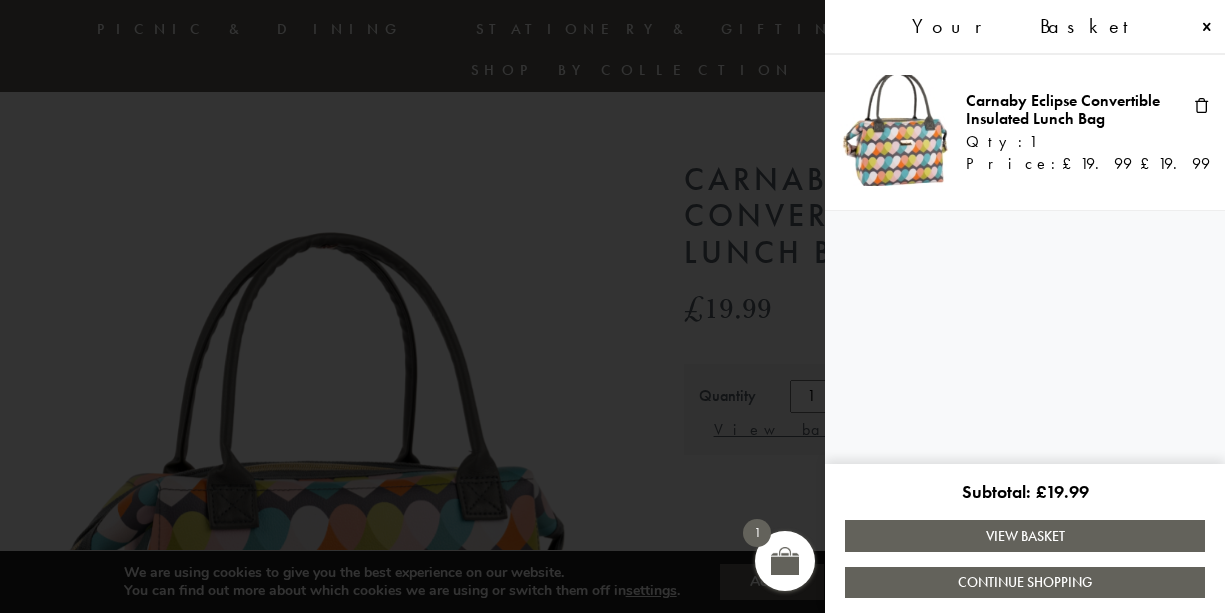 click on "View Basket" at bounding box center [1025, 535] 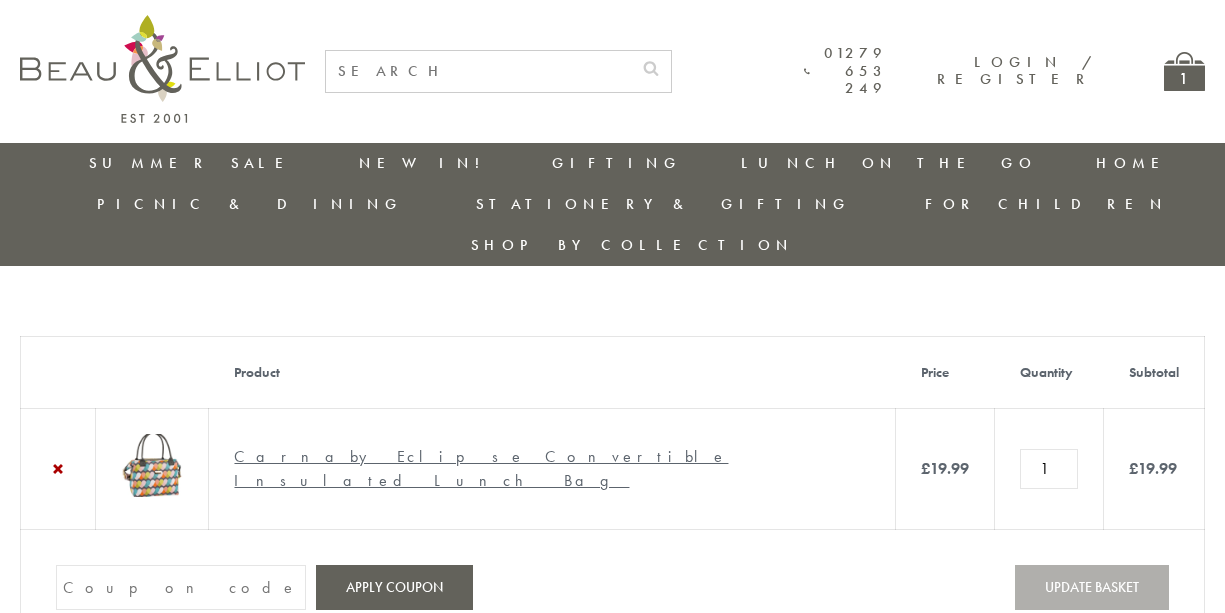 scroll, scrollTop: 0, scrollLeft: 0, axis: both 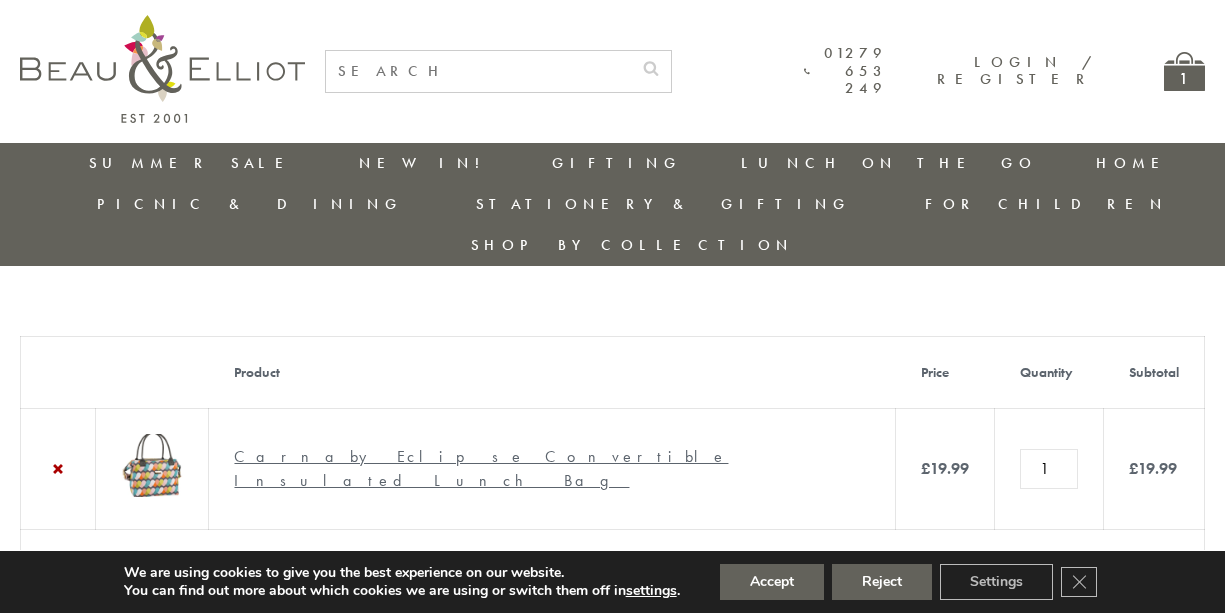 paste on "5GCG59DK" 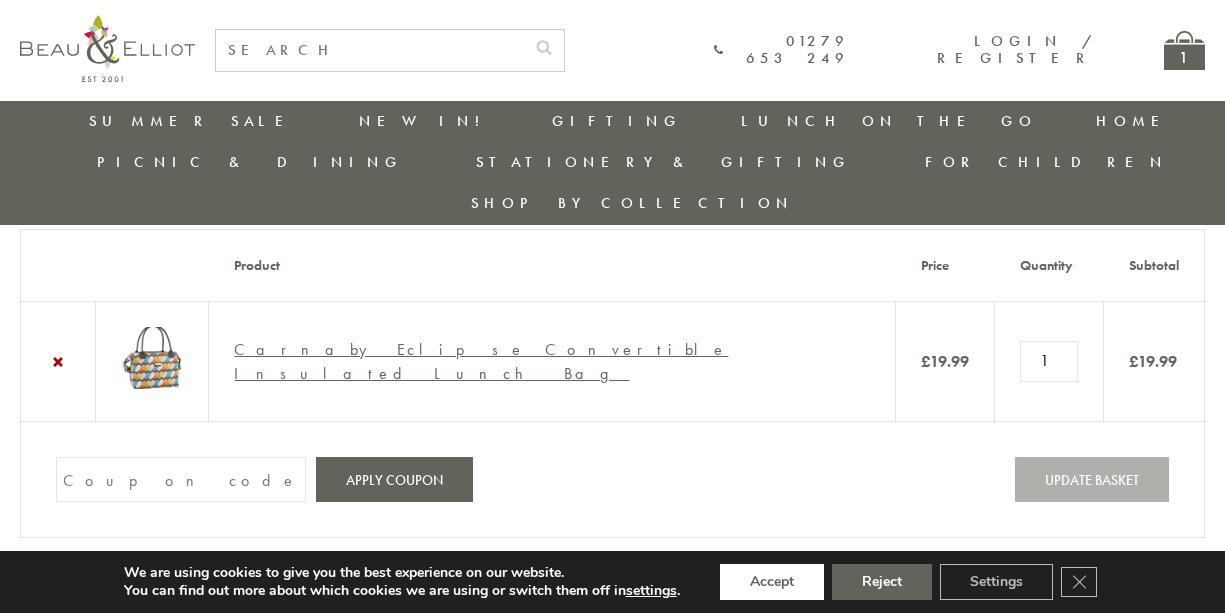 scroll, scrollTop: 153, scrollLeft: 0, axis: vertical 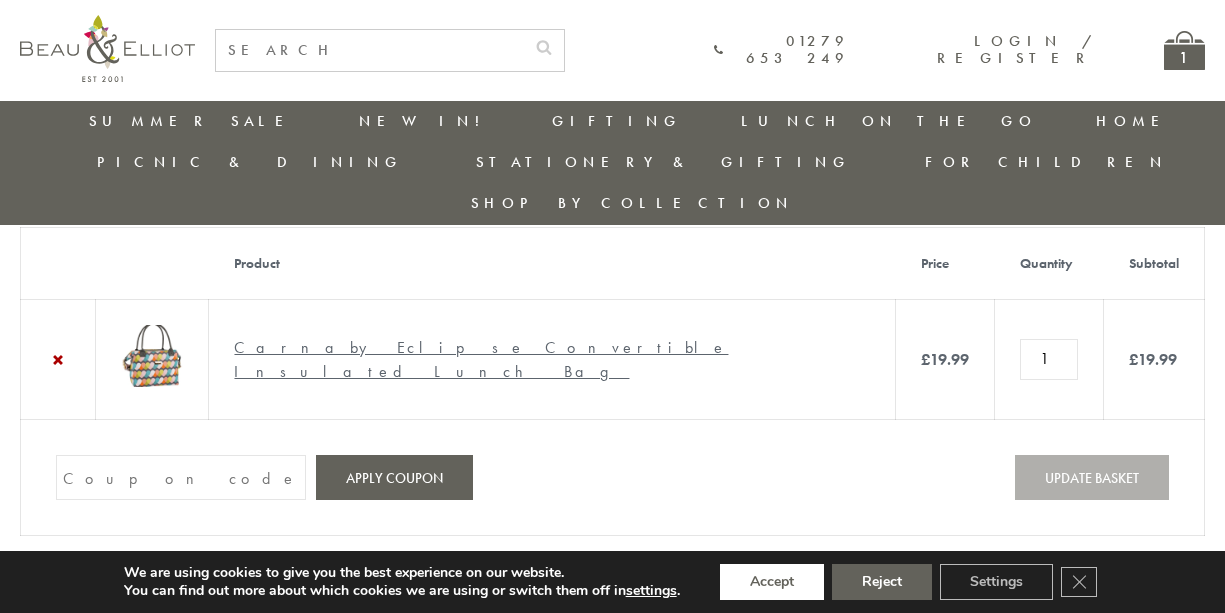 click on "Accept" at bounding box center (772, 582) 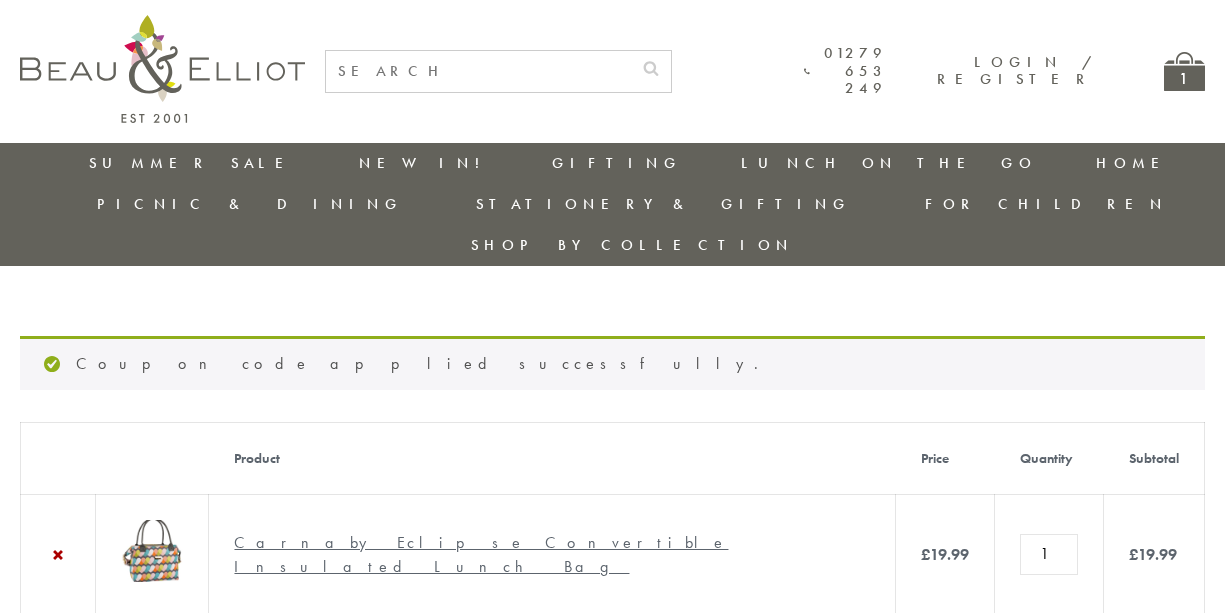 scroll, scrollTop: 0, scrollLeft: 0, axis: both 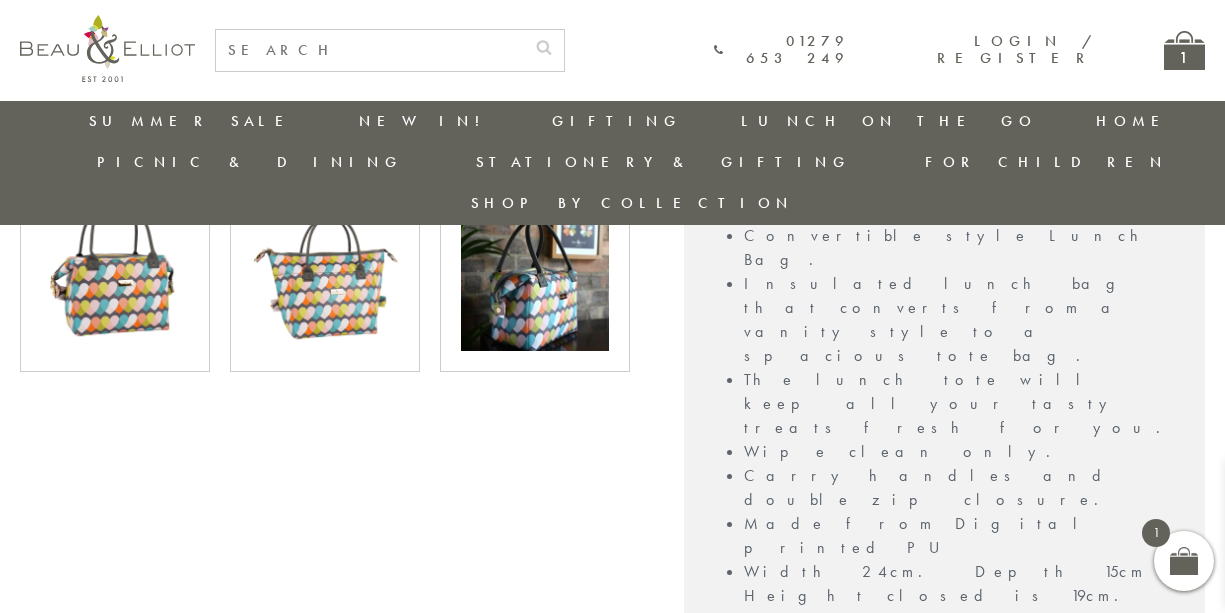 click on "Returns" at bounding box center (944, 960) 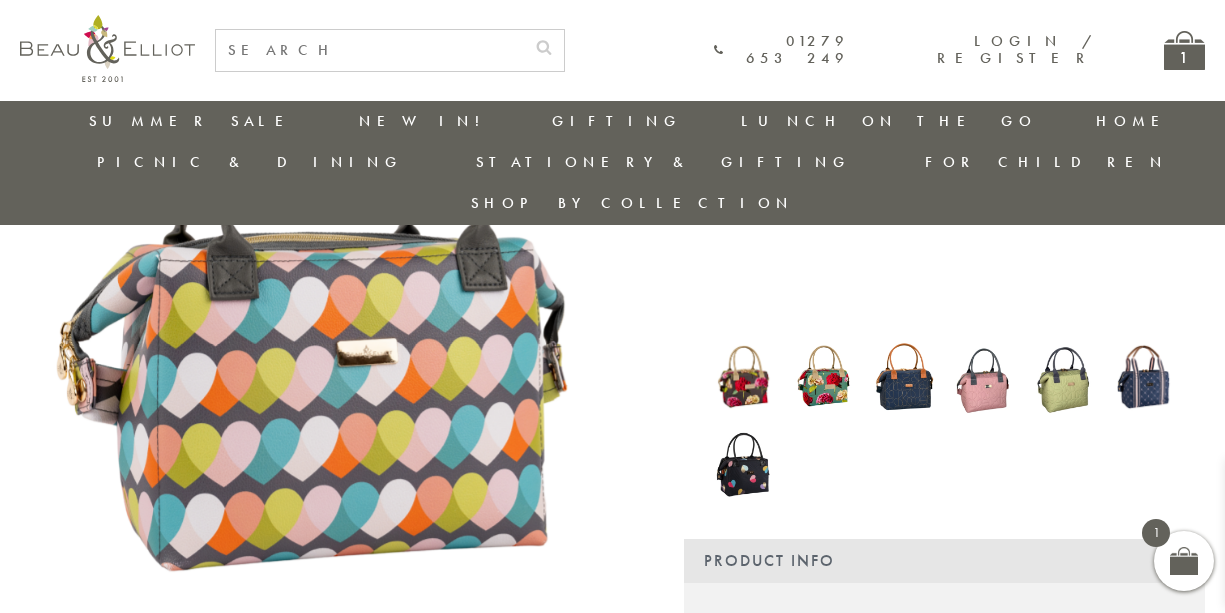 scroll, scrollTop: 360, scrollLeft: 0, axis: vertical 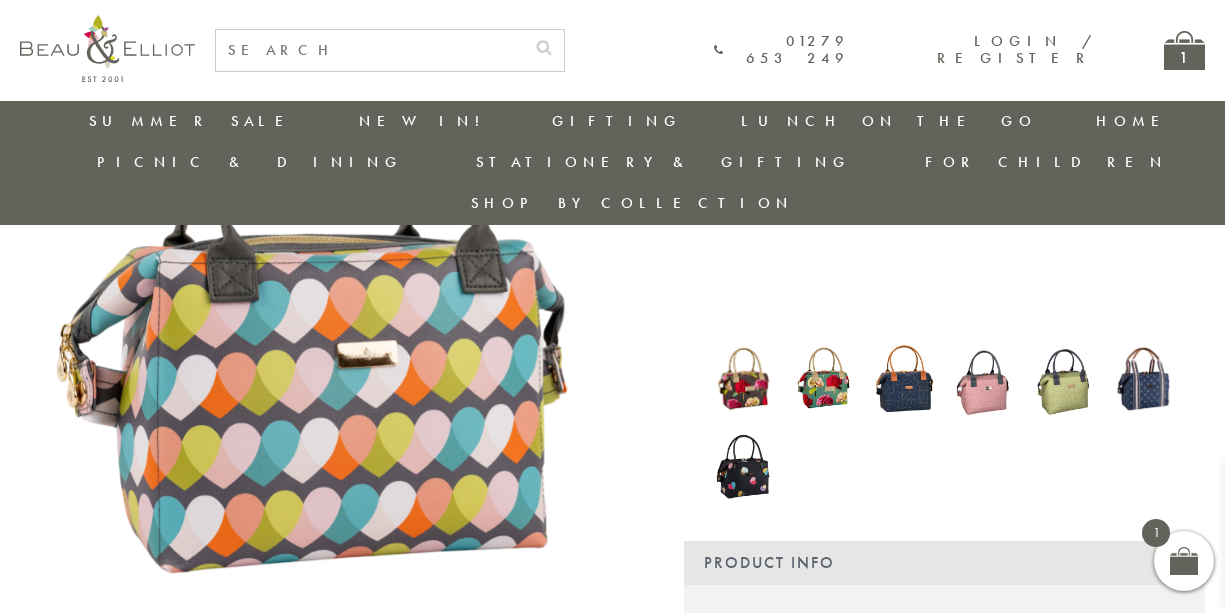click at bounding box center (824, 379) 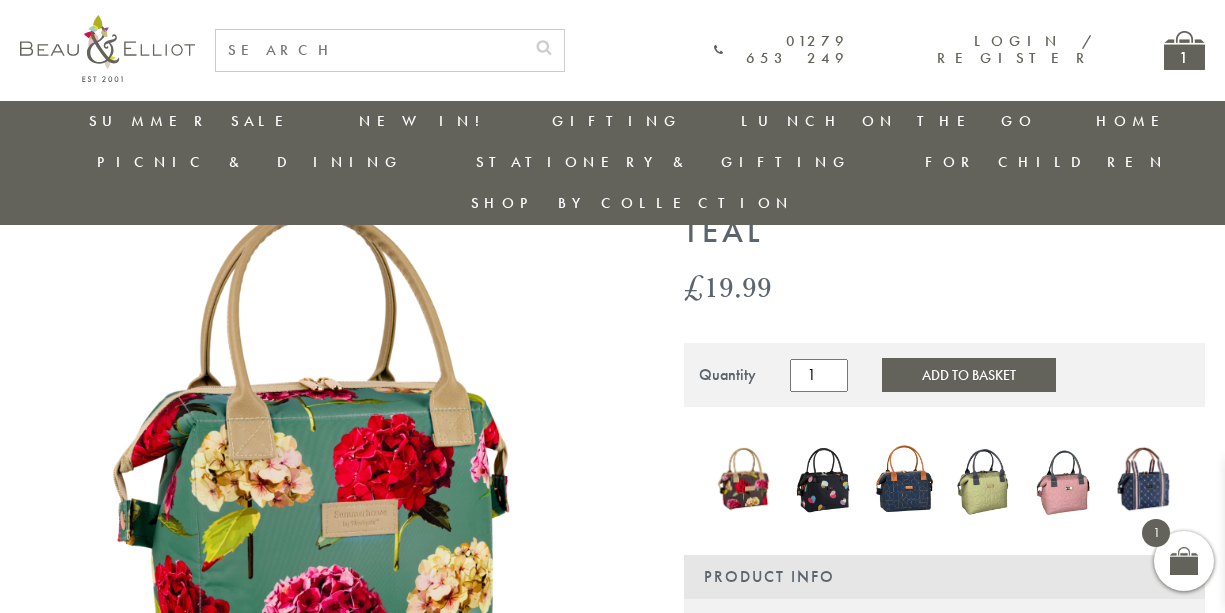 scroll, scrollTop: 195, scrollLeft: 0, axis: vertical 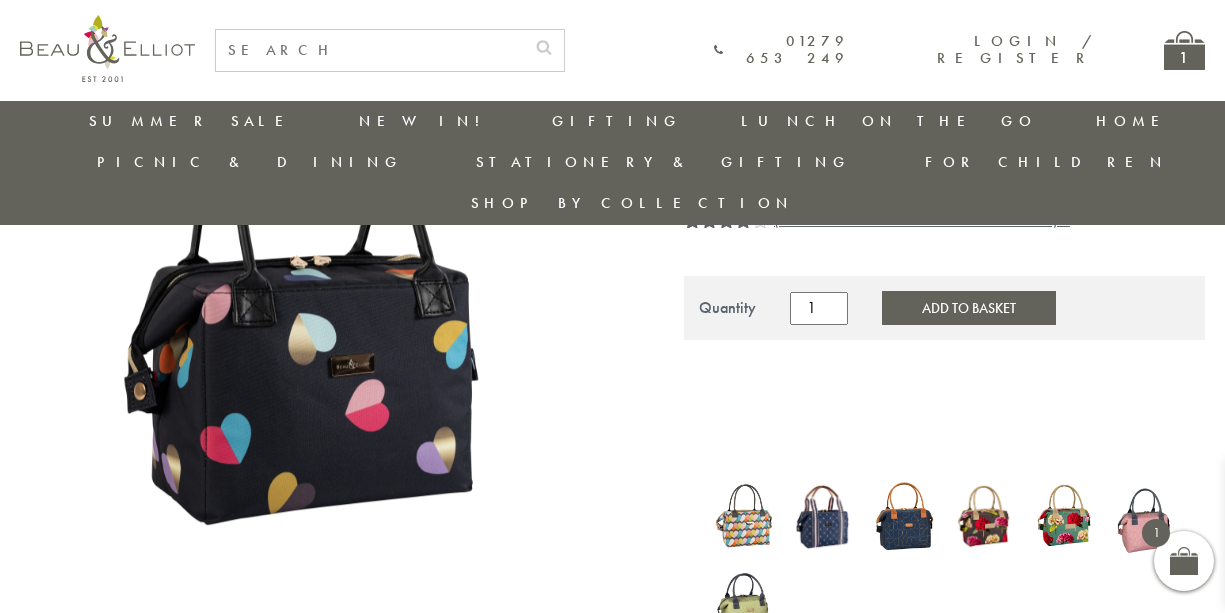 click at bounding box center (904, 516) 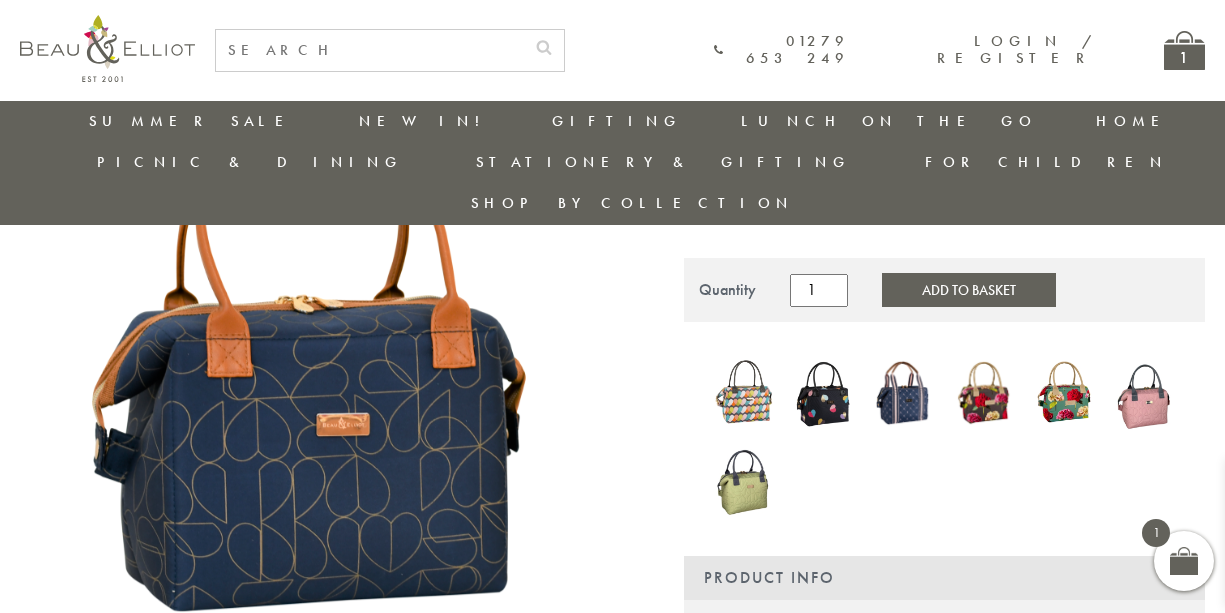 scroll, scrollTop: 239, scrollLeft: 0, axis: vertical 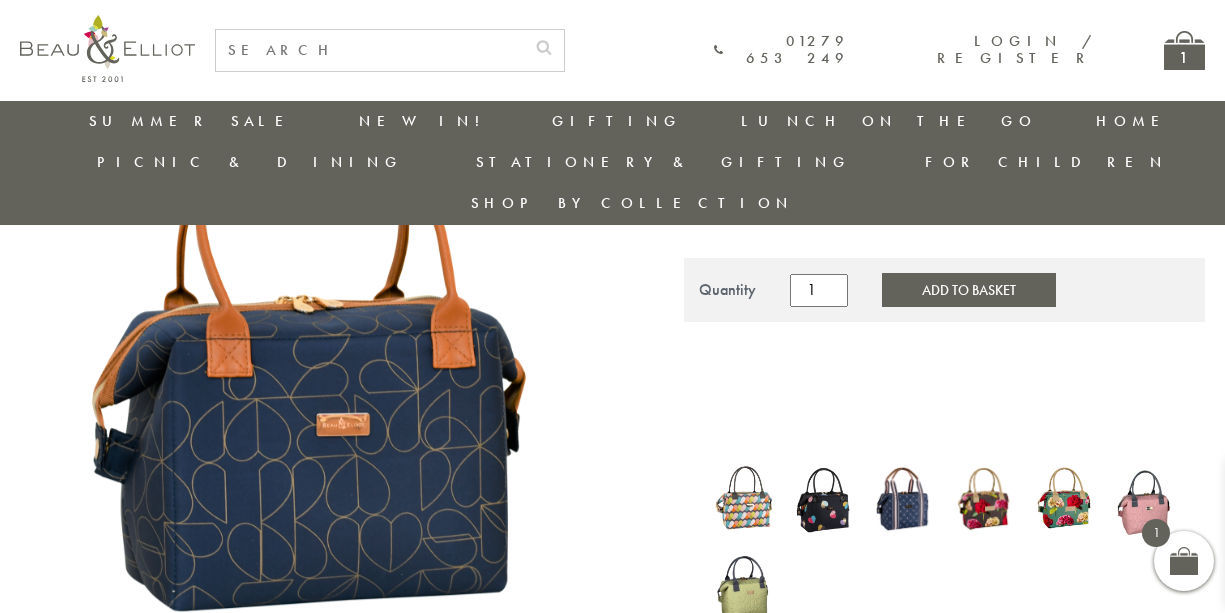 click at bounding box center [984, 498] 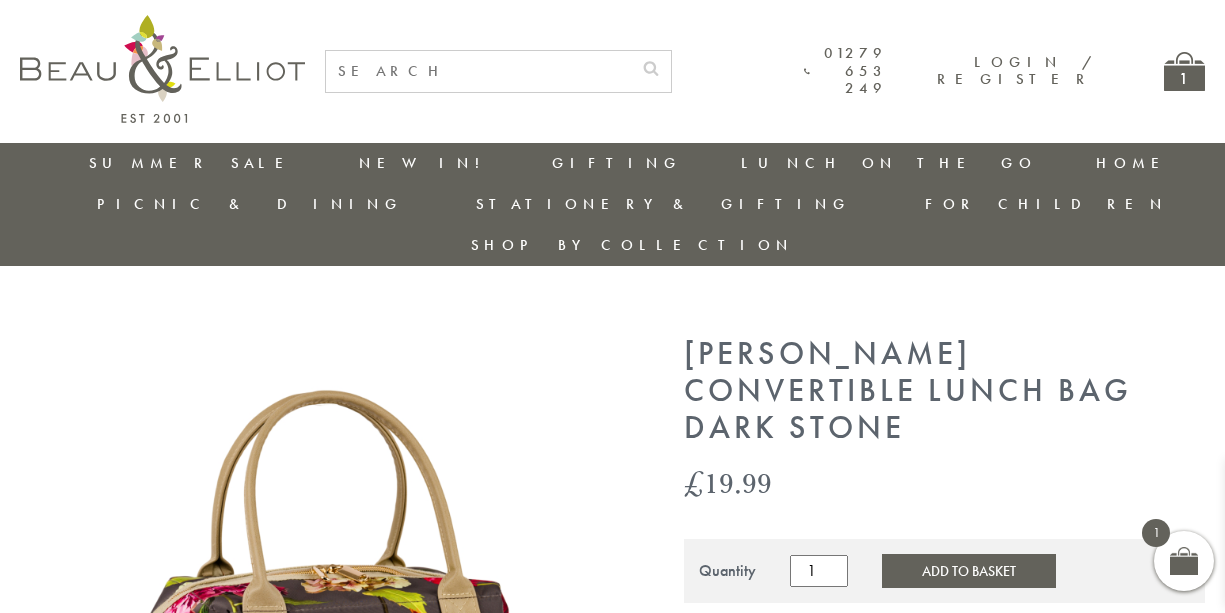 scroll, scrollTop: 0, scrollLeft: 0, axis: both 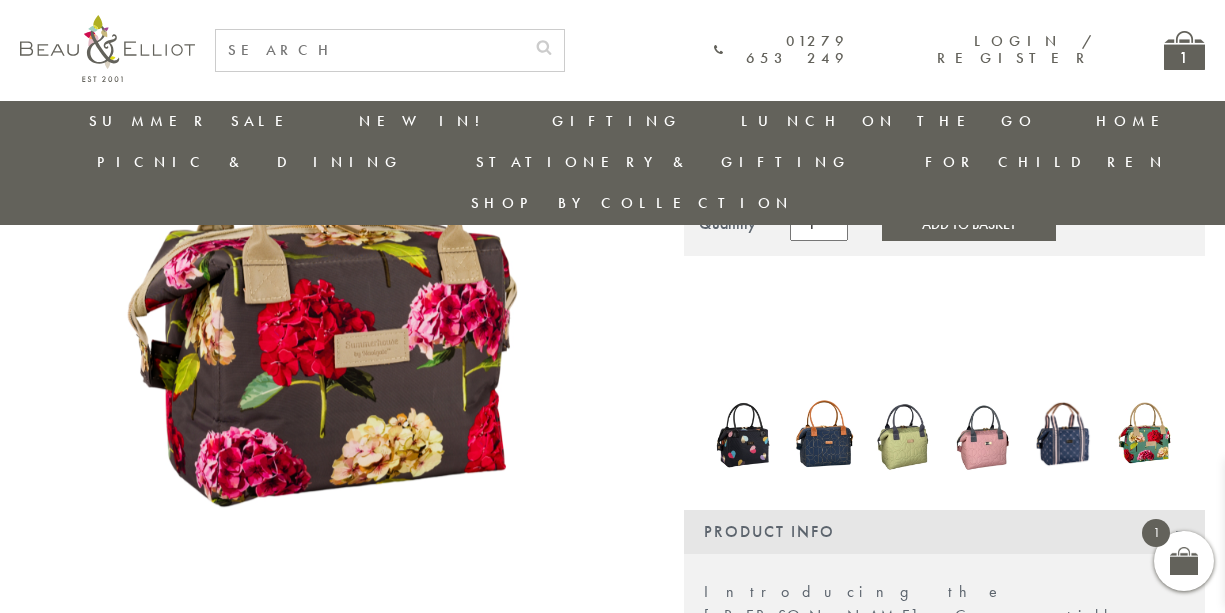 click at bounding box center [824, 434] 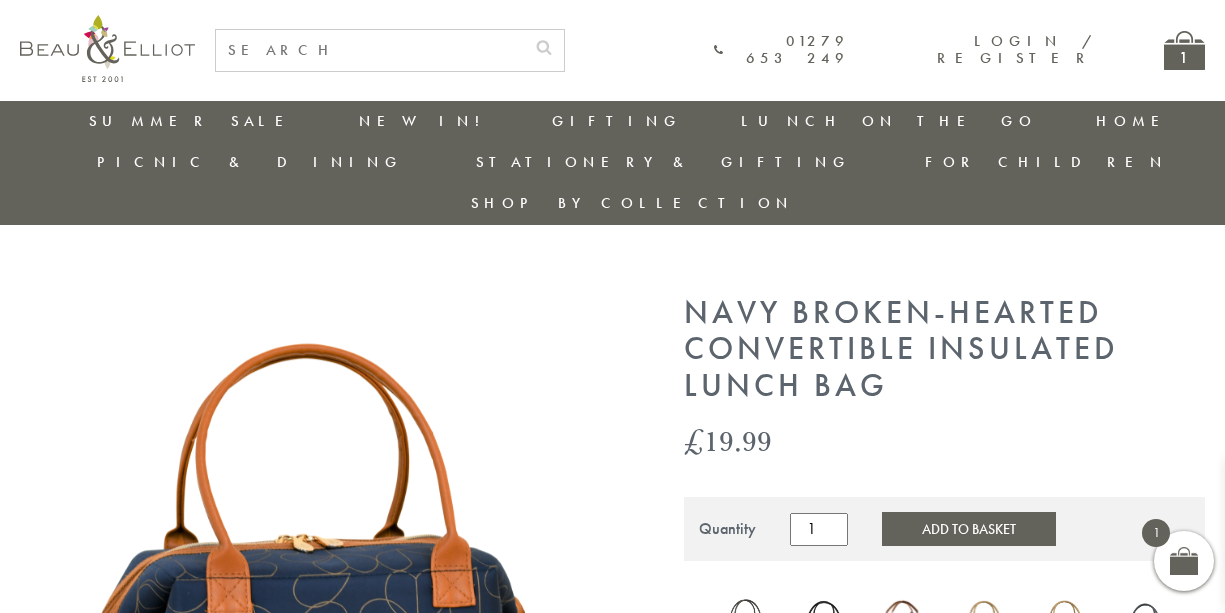 scroll, scrollTop: 231, scrollLeft: 0, axis: vertical 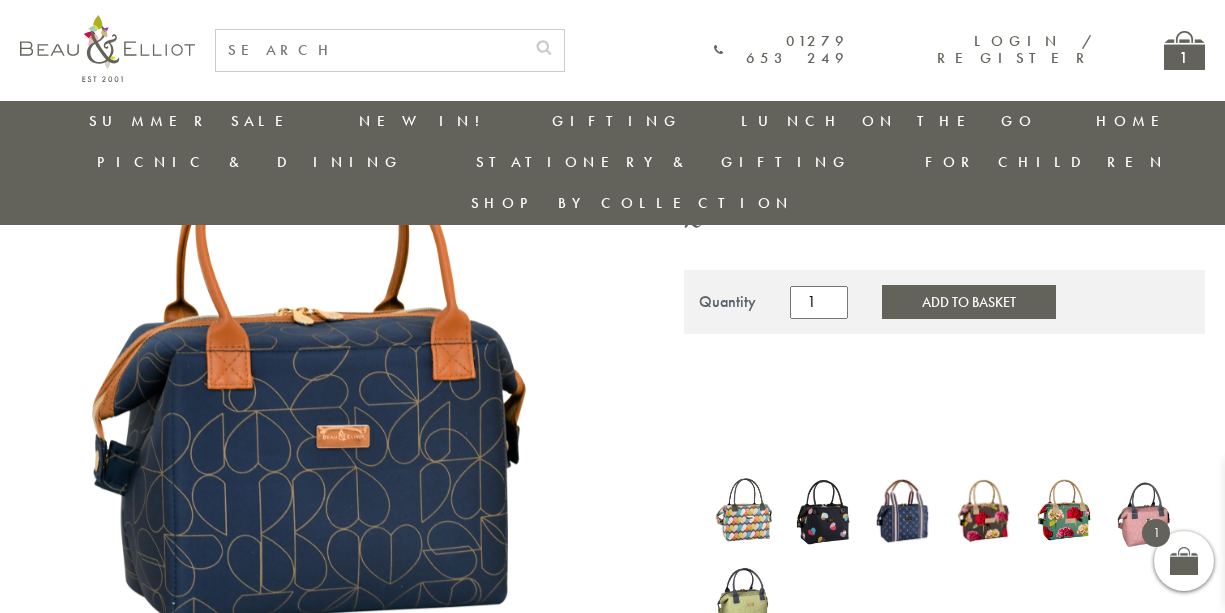 click at bounding box center [744, 510] 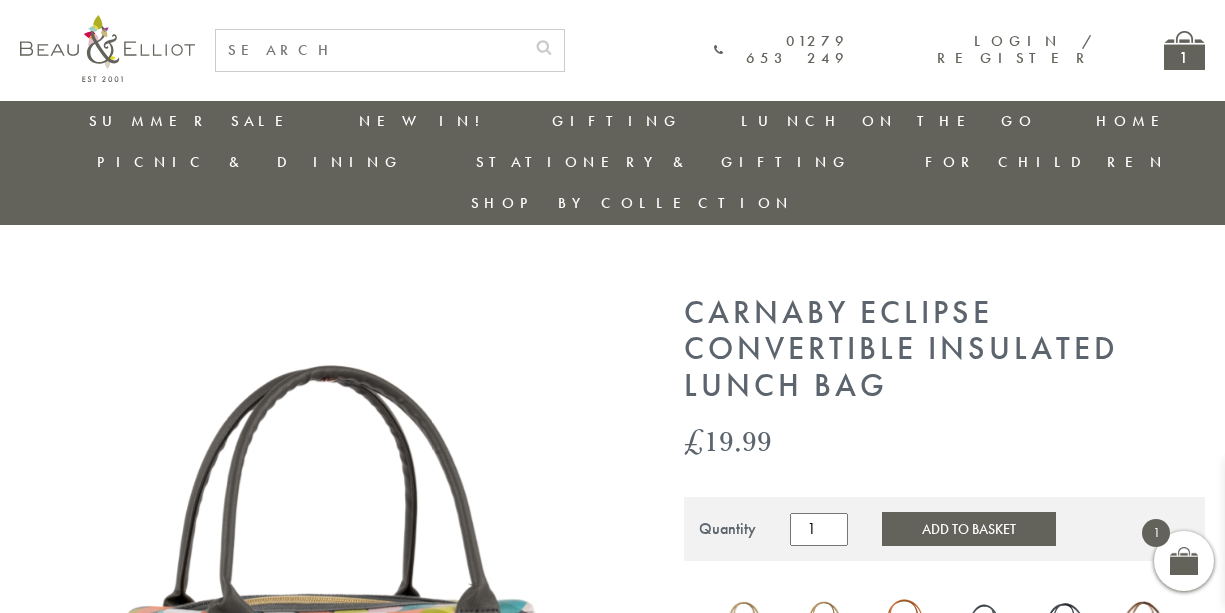 scroll, scrollTop: 216, scrollLeft: 0, axis: vertical 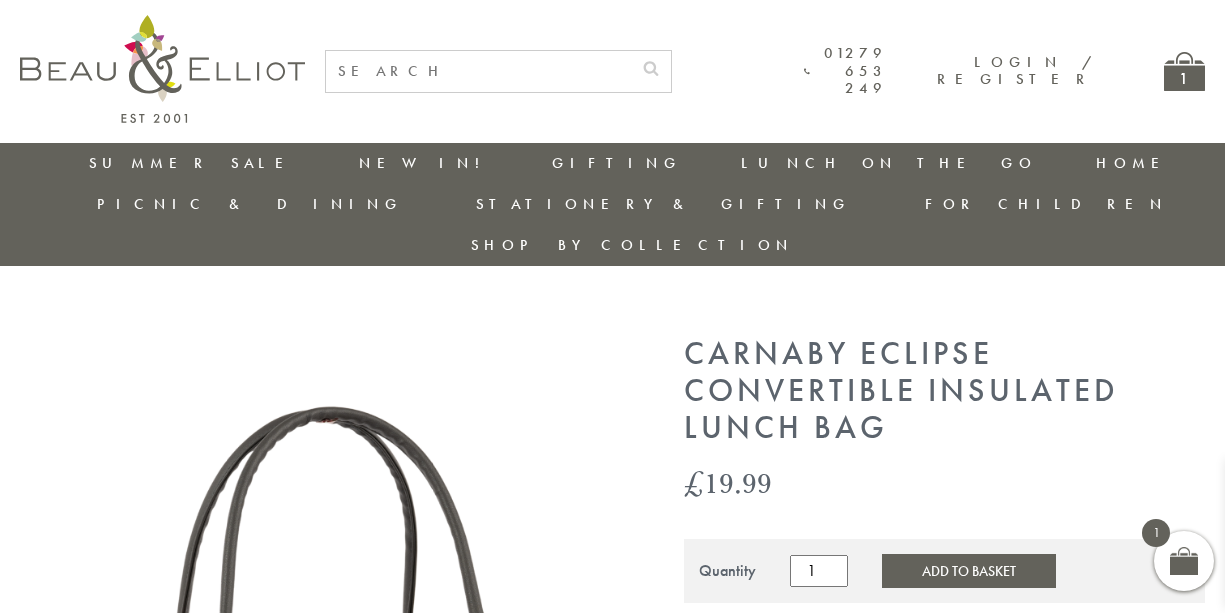 click at bounding box center (478, 71) 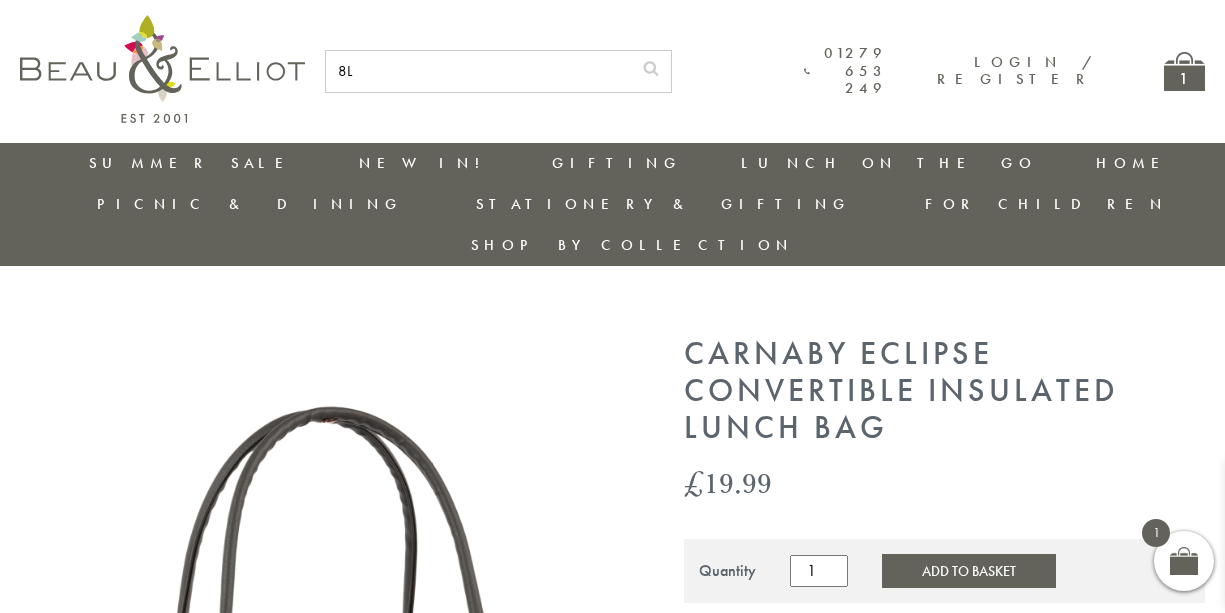 type on "8L" 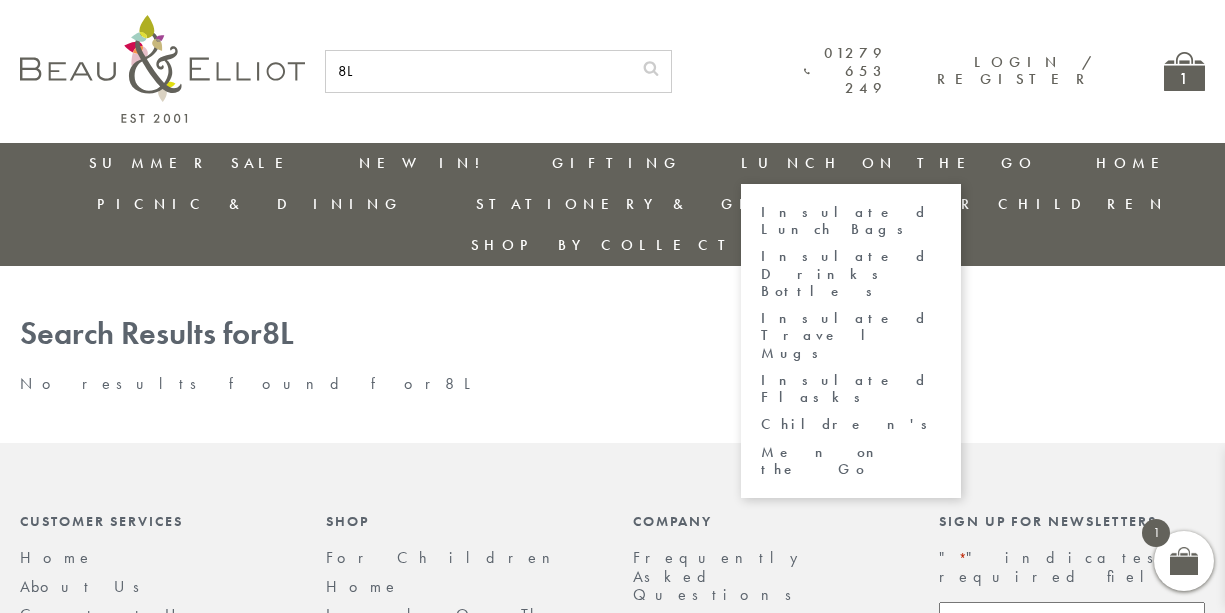 scroll, scrollTop: 0, scrollLeft: 0, axis: both 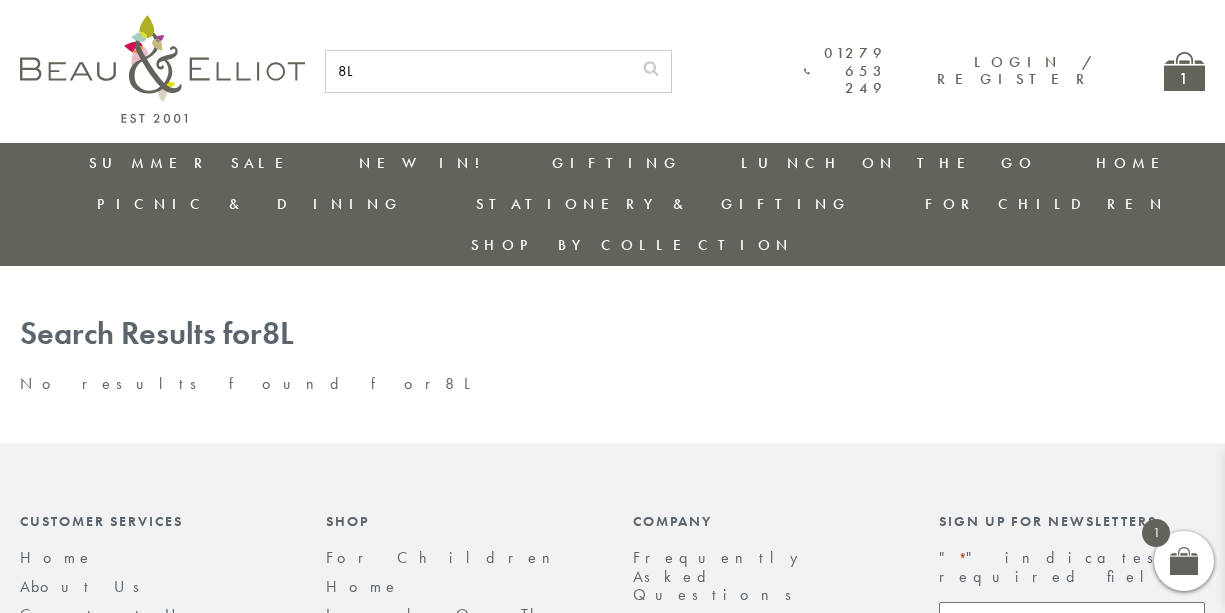 click on "8L" at bounding box center [478, 71] 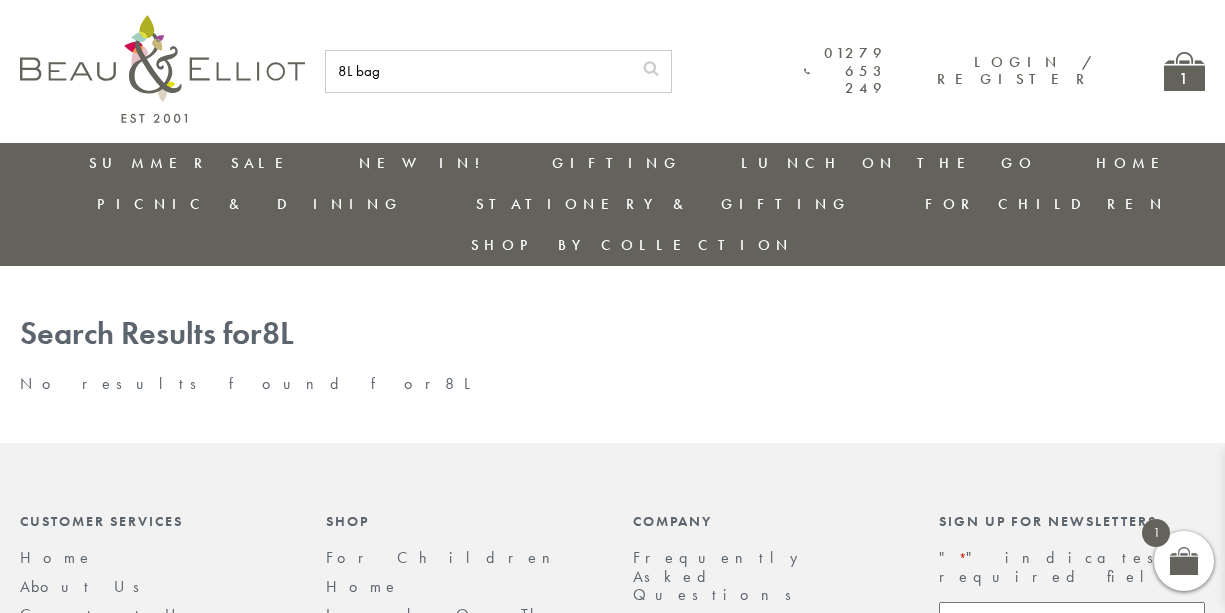 type on "8L bag" 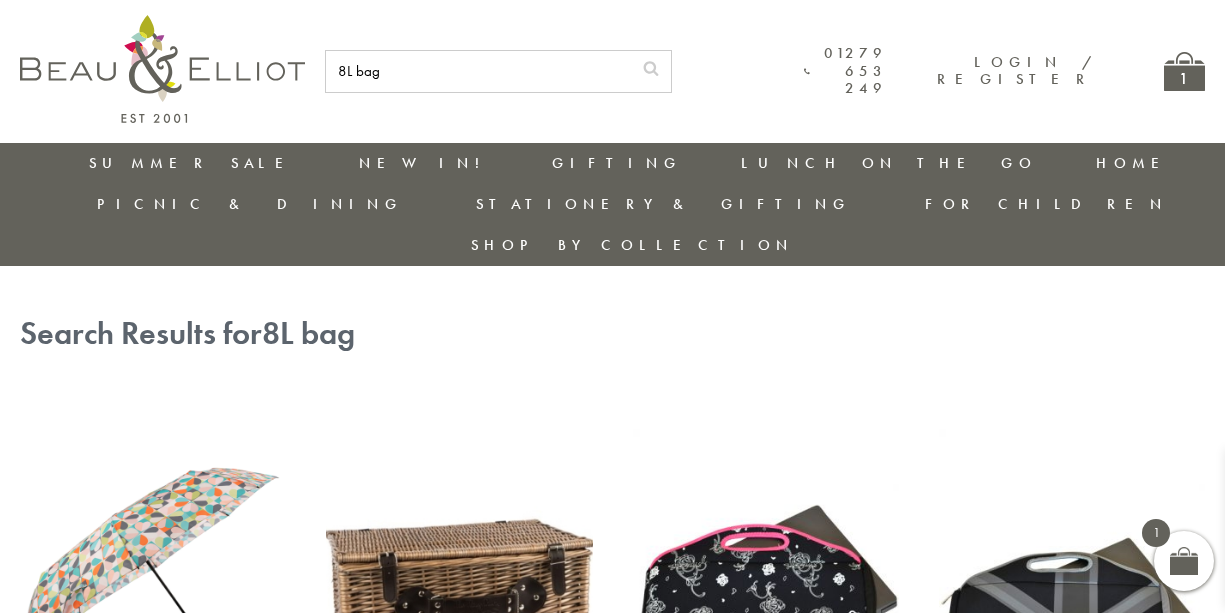 scroll, scrollTop: 0, scrollLeft: 0, axis: both 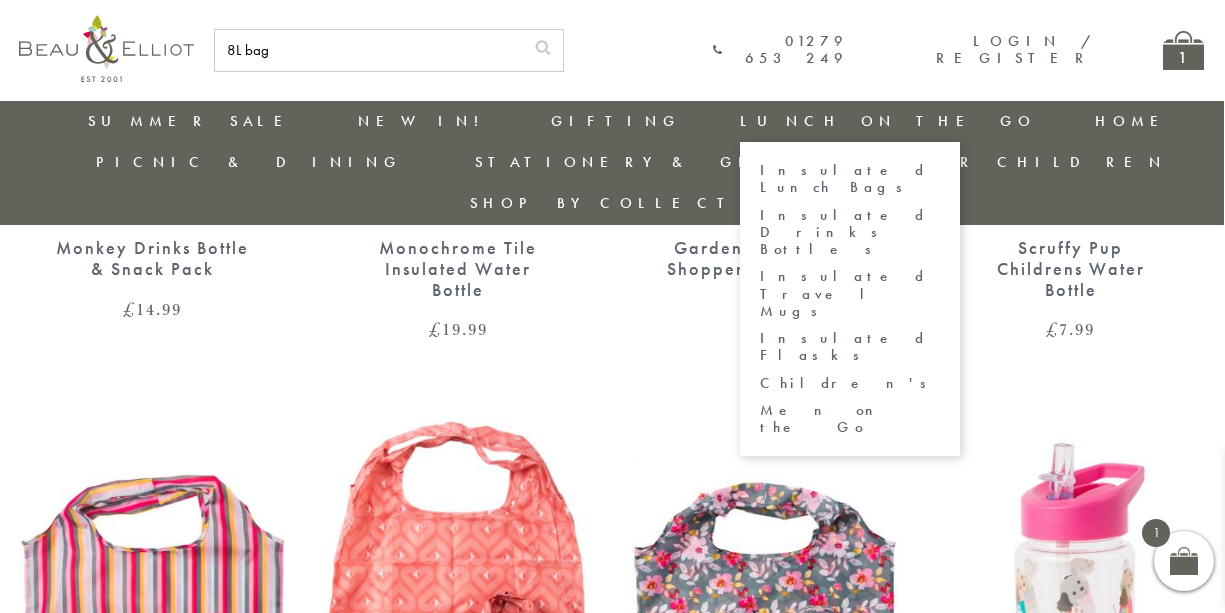 click on "Insulated Lunch Bags" at bounding box center (850, 179) 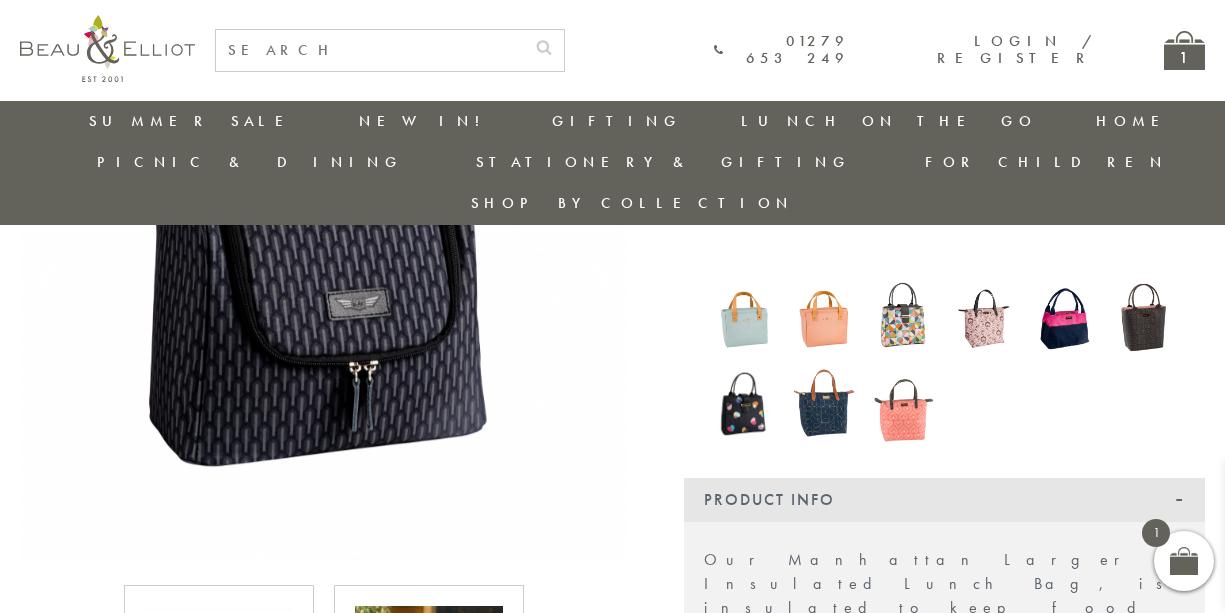 scroll, scrollTop: 423, scrollLeft: 0, axis: vertical 